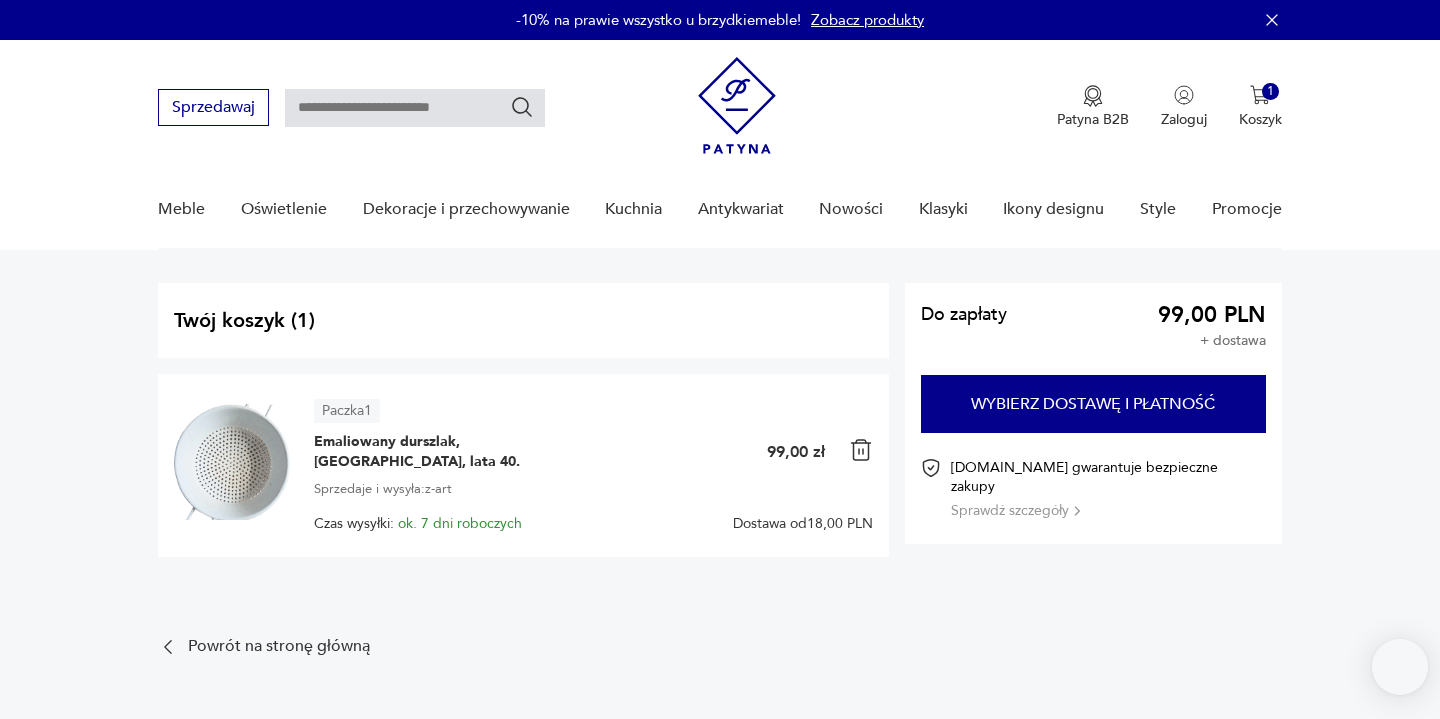 scroll, scrollTop: 0, scrollLeft: 0, axis: both 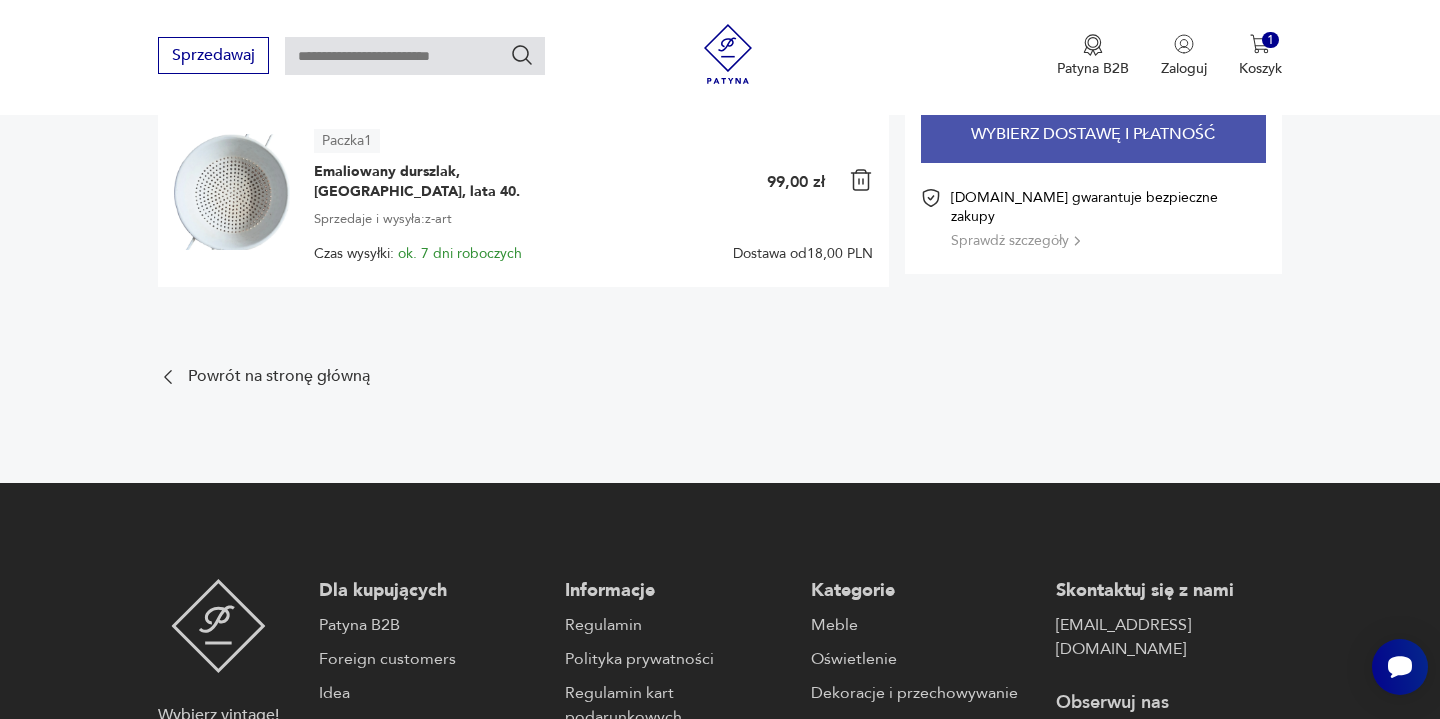 click on "Wybierz dostawę i płatność" at bounding box center (1093, 134) 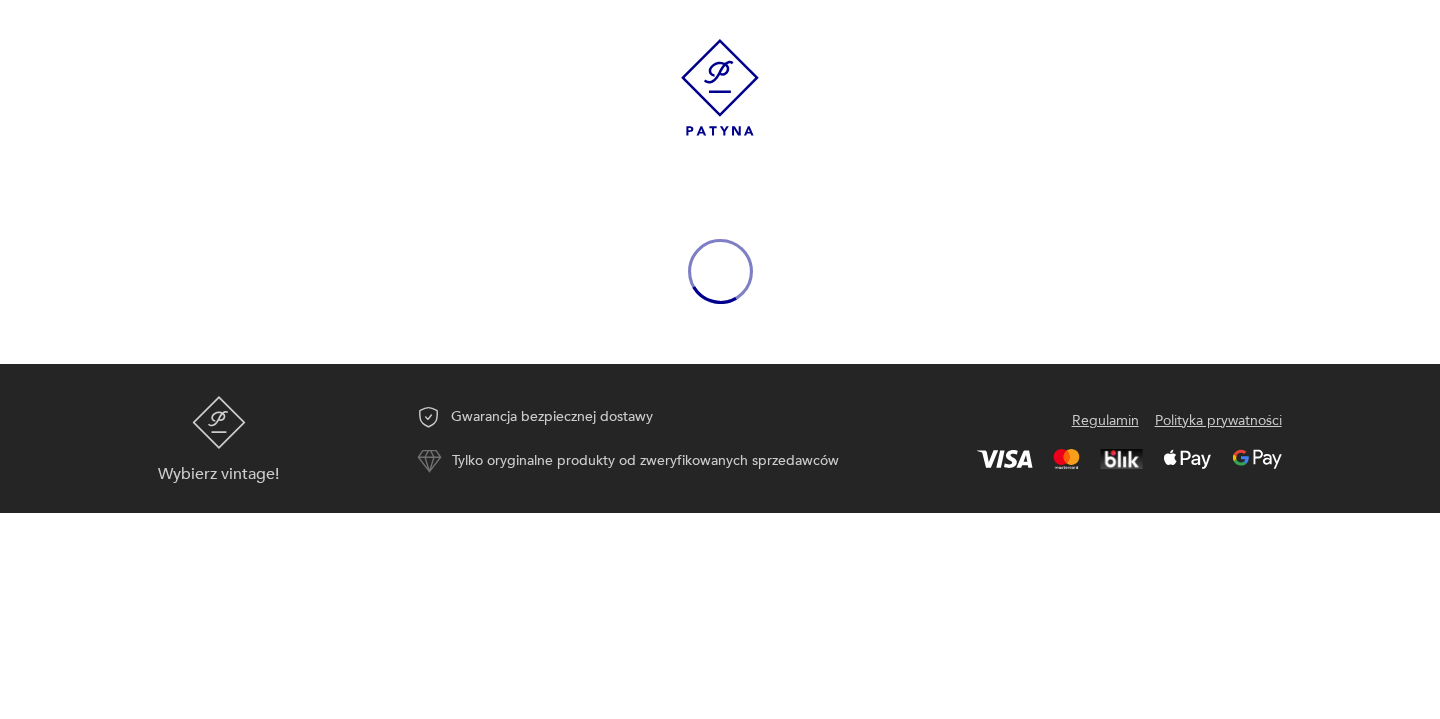 scroll, scrollTop: 22, scrollLeft: 0, axis: vertical 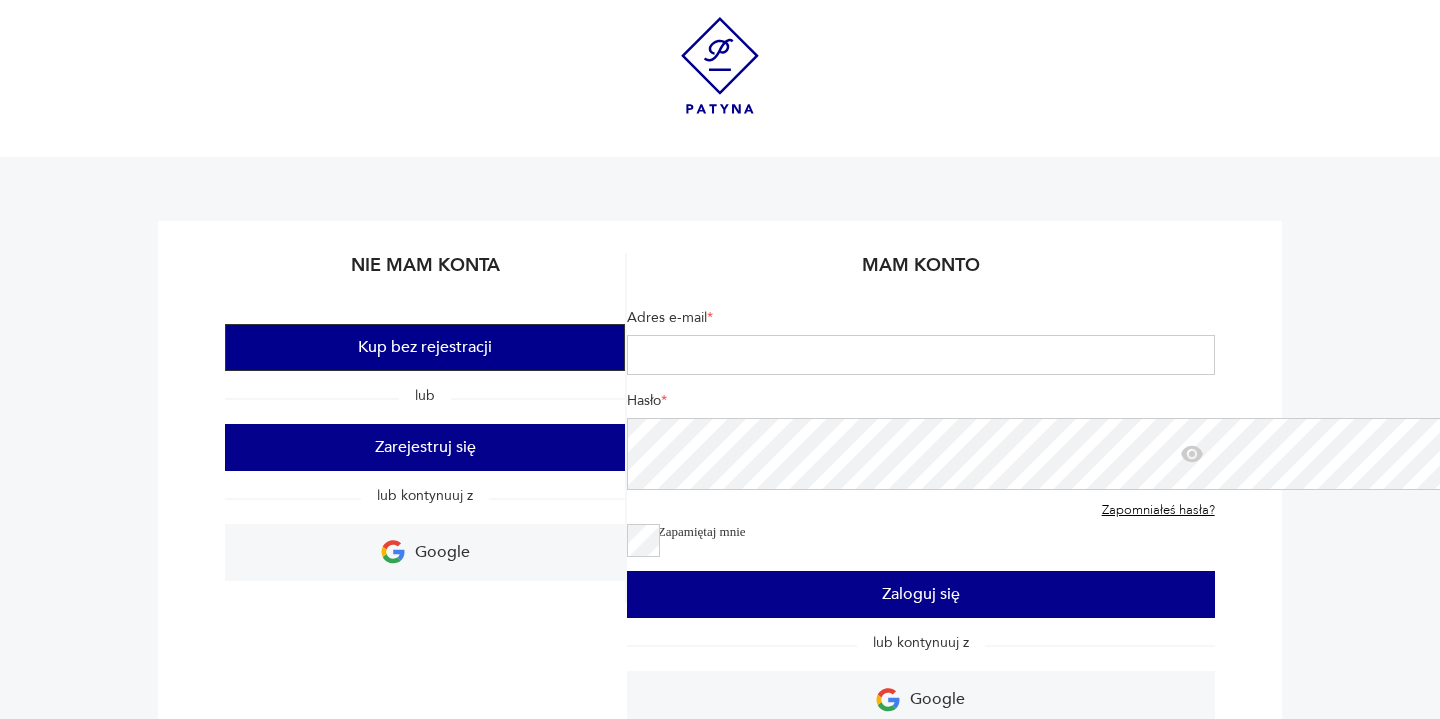 click on "Kup bez rejestracji" at bounding box center [425, 347] 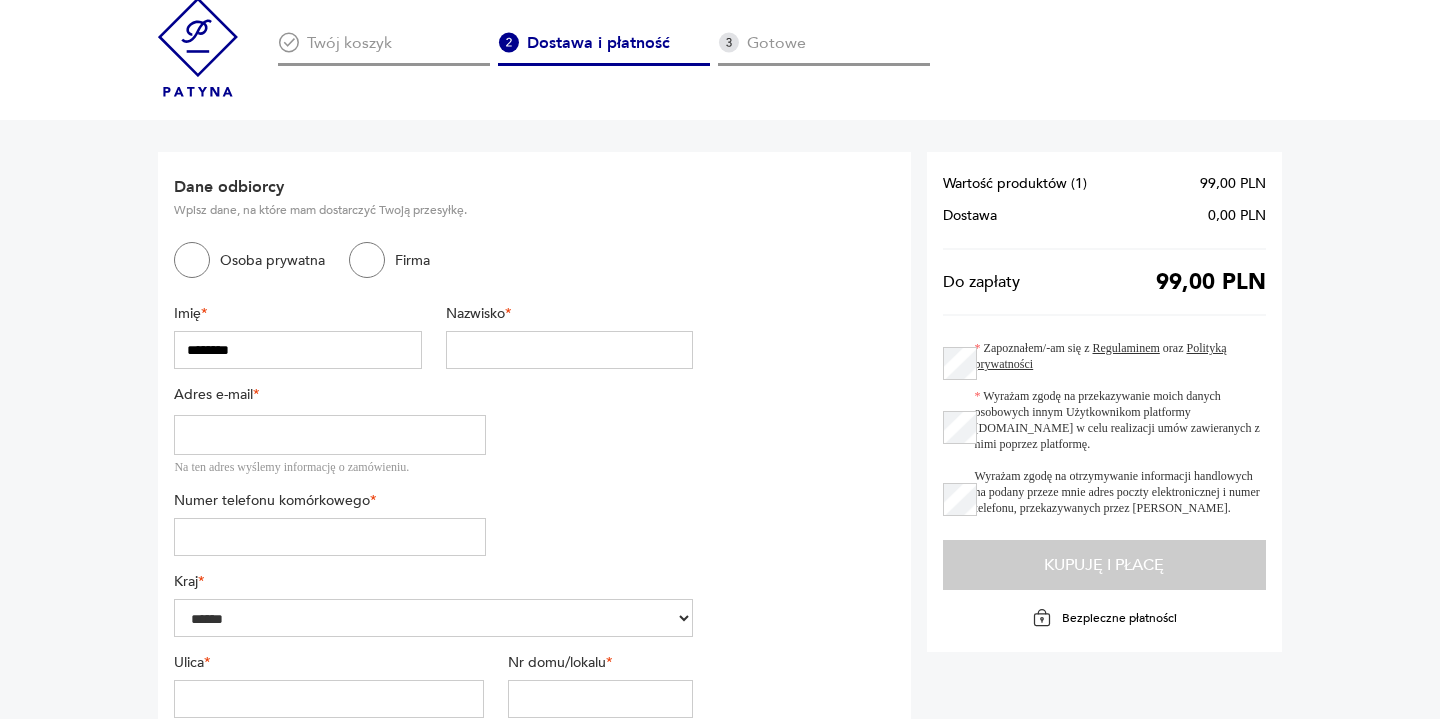 type on "********" 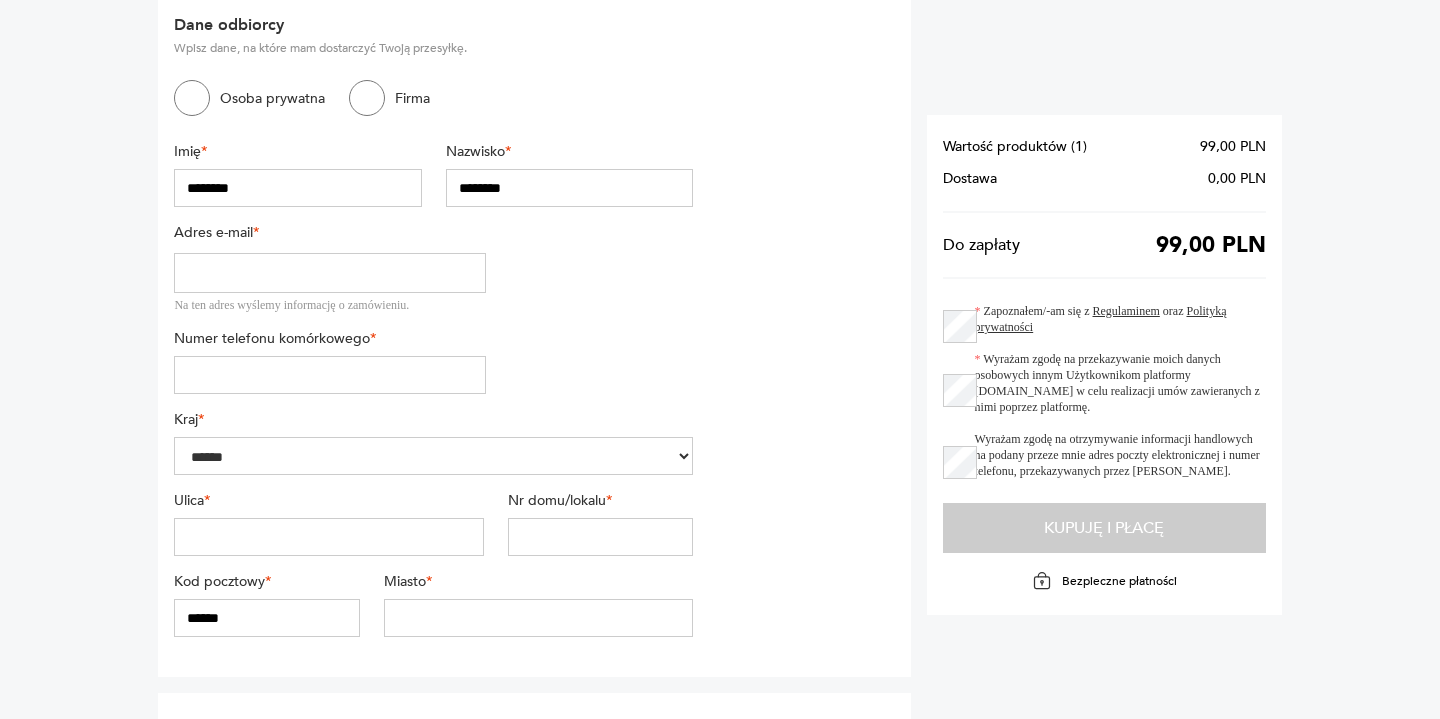 scroll, scrollTop: 191, scrollLeft: 0, axis: vertical 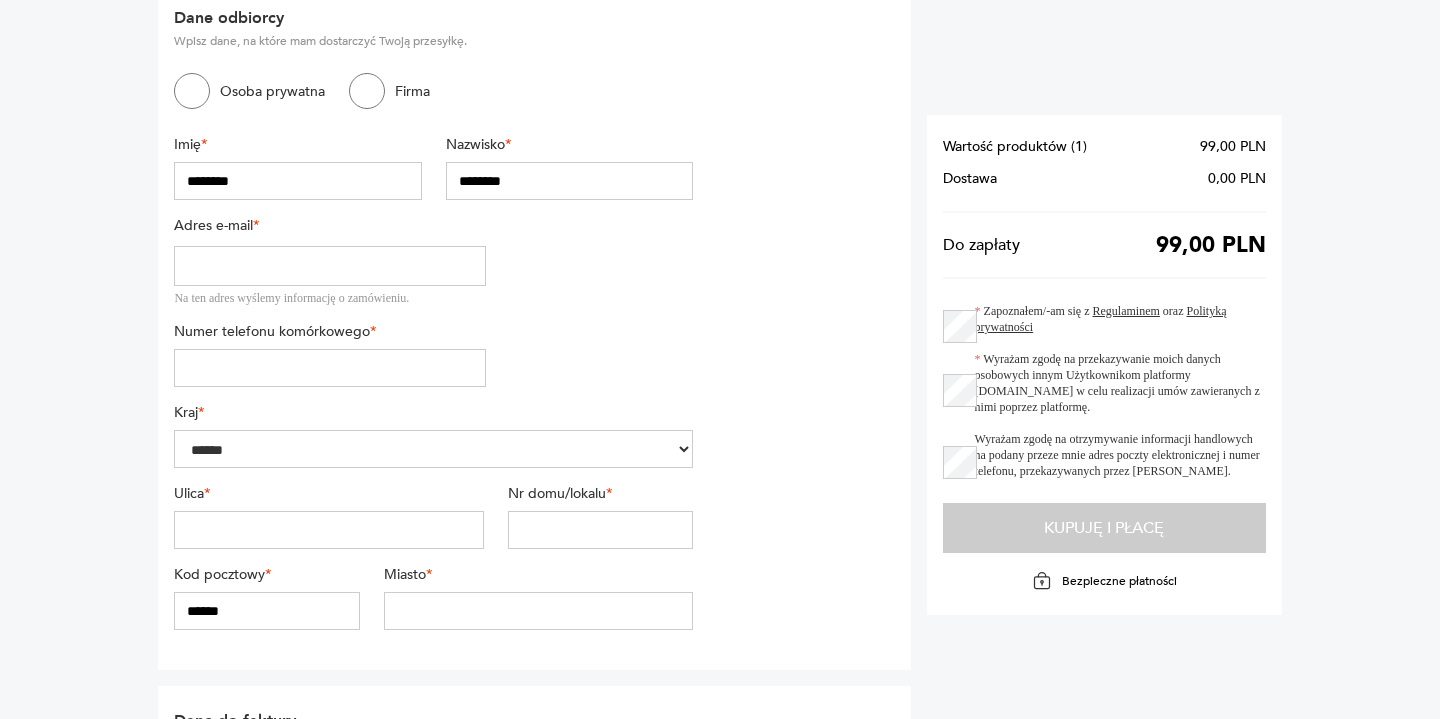 type on "********" 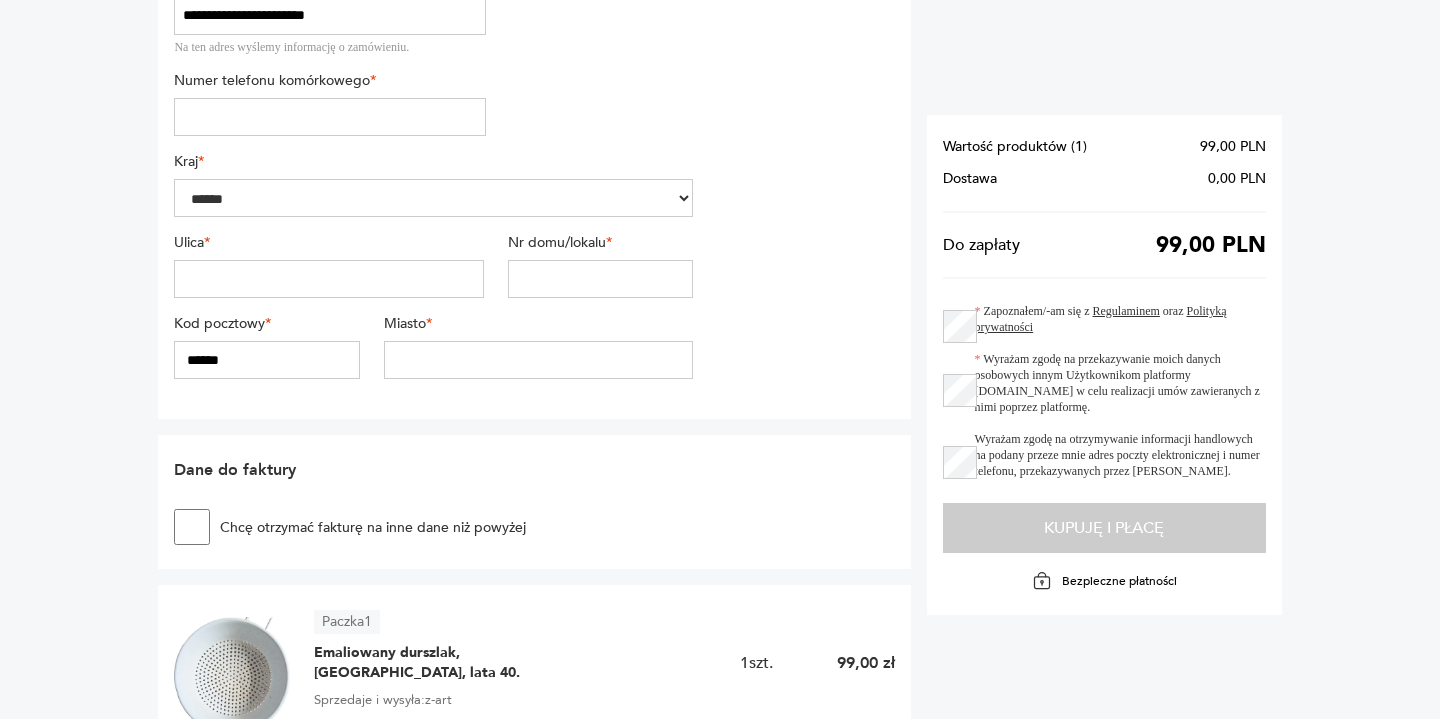 scroll, scrollTop: 476, scrollLeft: 0, axis: vertical 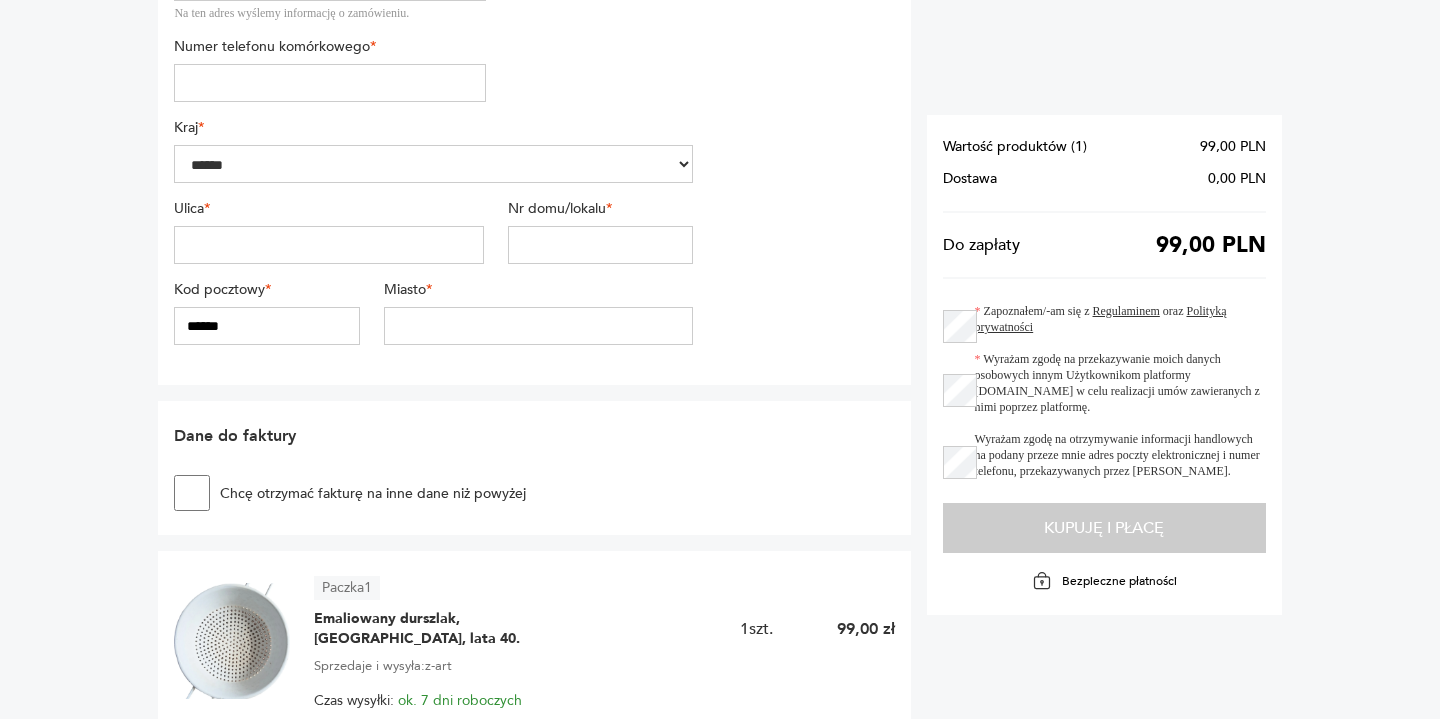 type on "**********" 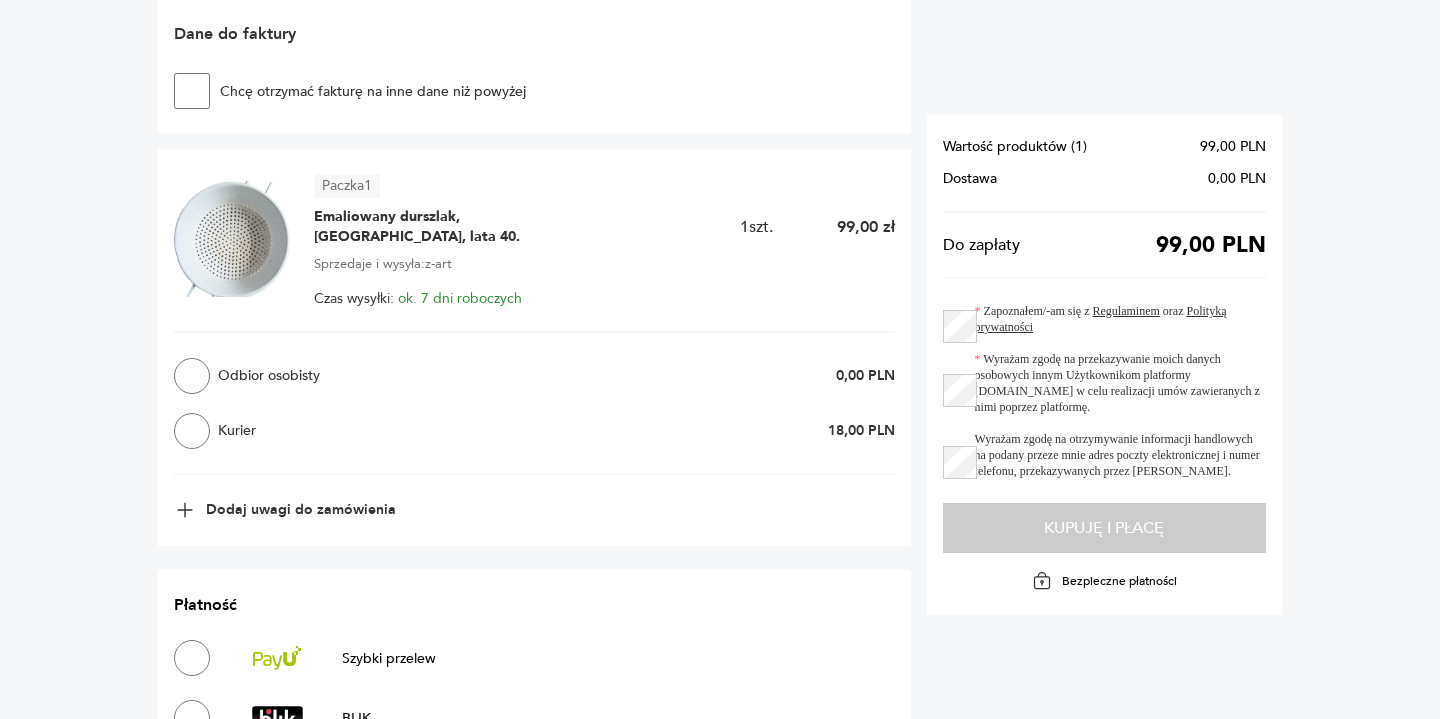 scroll, scrollTop: 892, scrollLeft: 0, axis: vertical 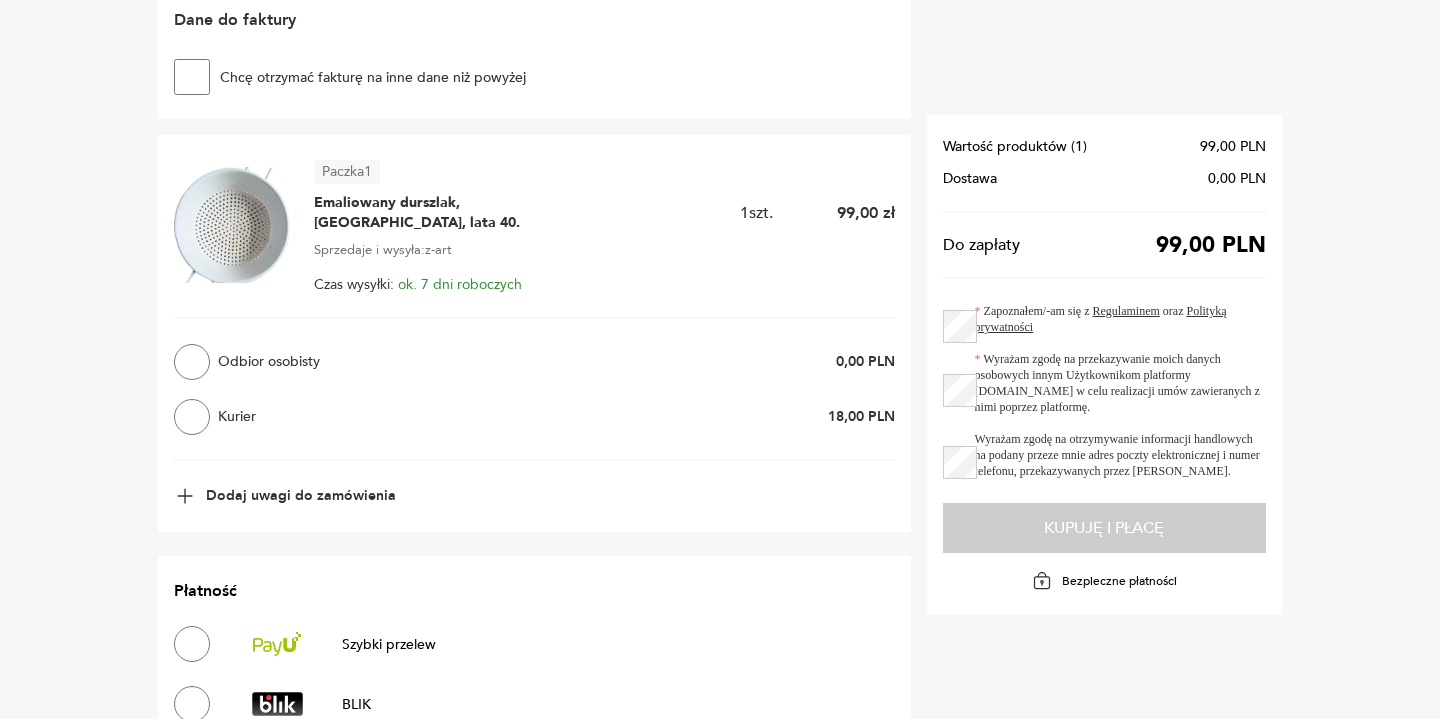 type on "*********" 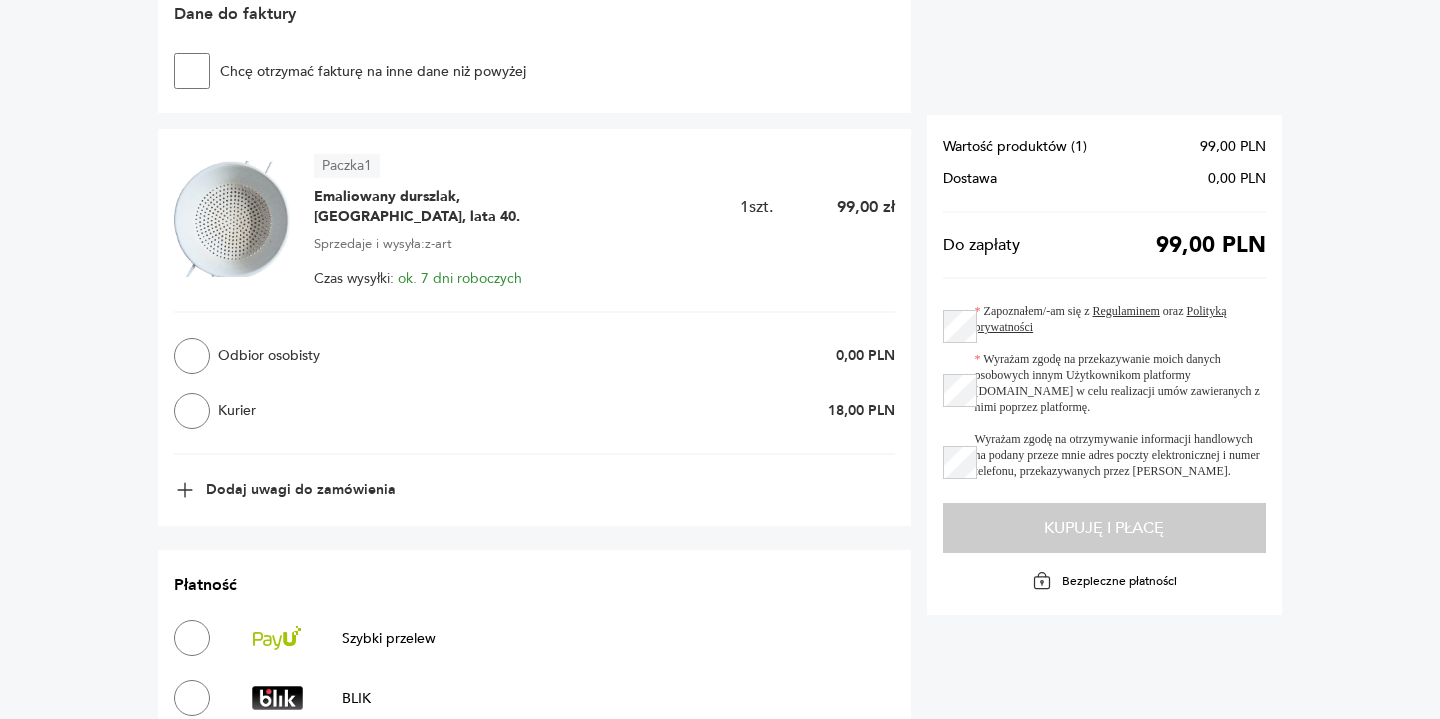 type on "*******" 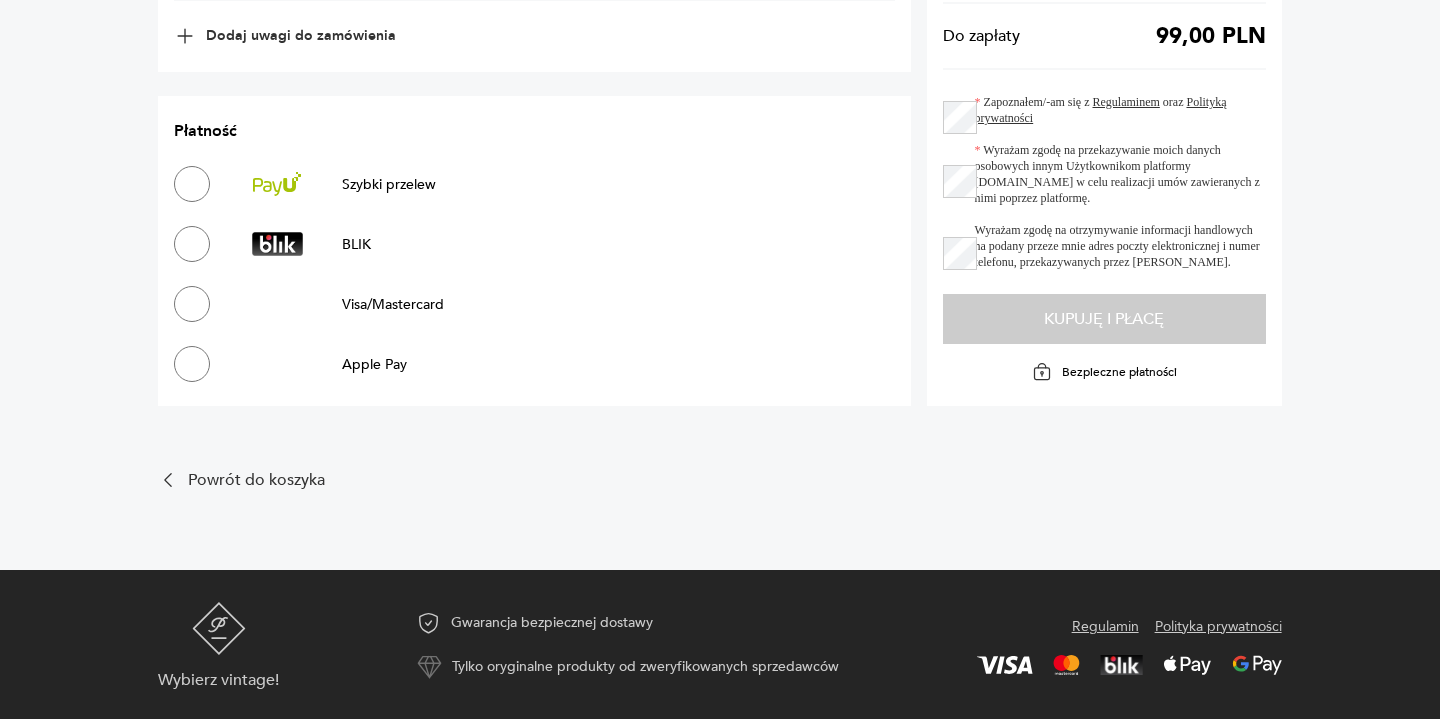 scroll, scrollTop: 1621, scrollLeft: 0, axis: vertical 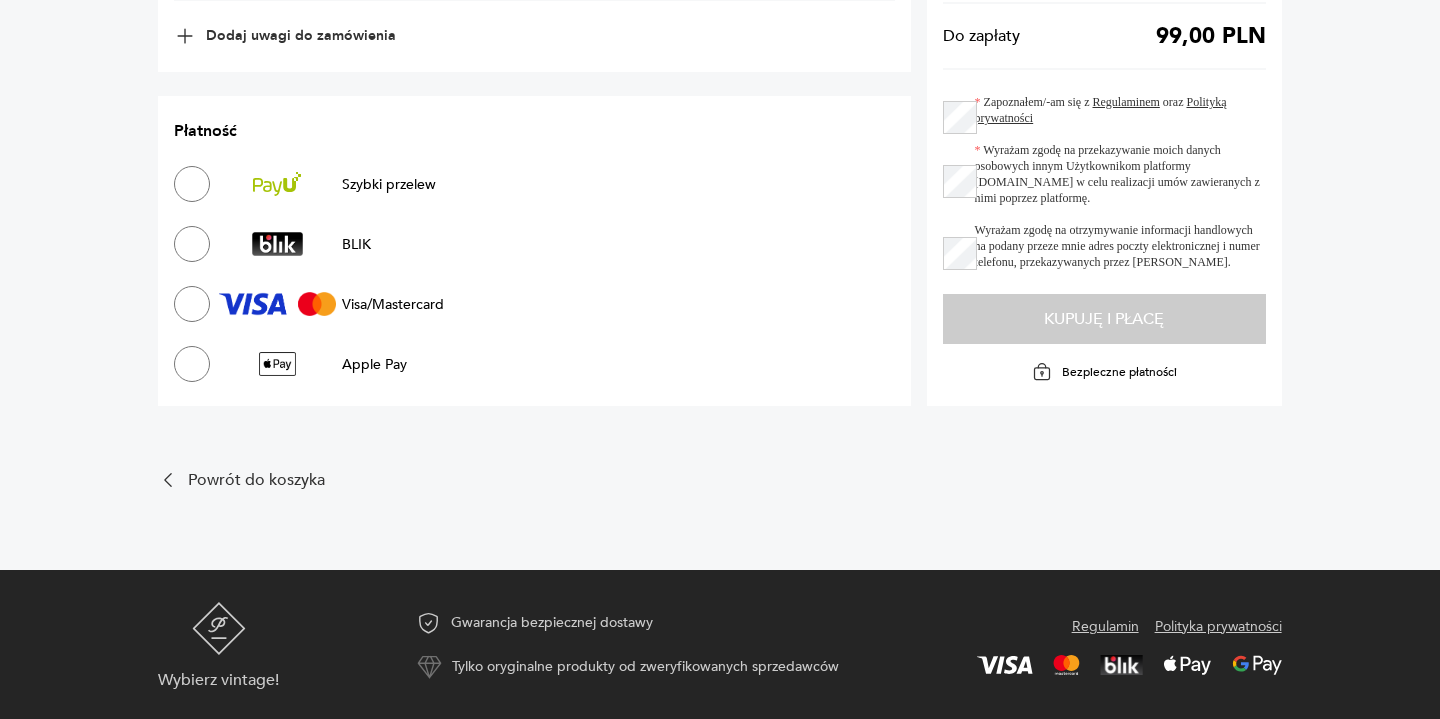 click at bounding box center (232, -235) 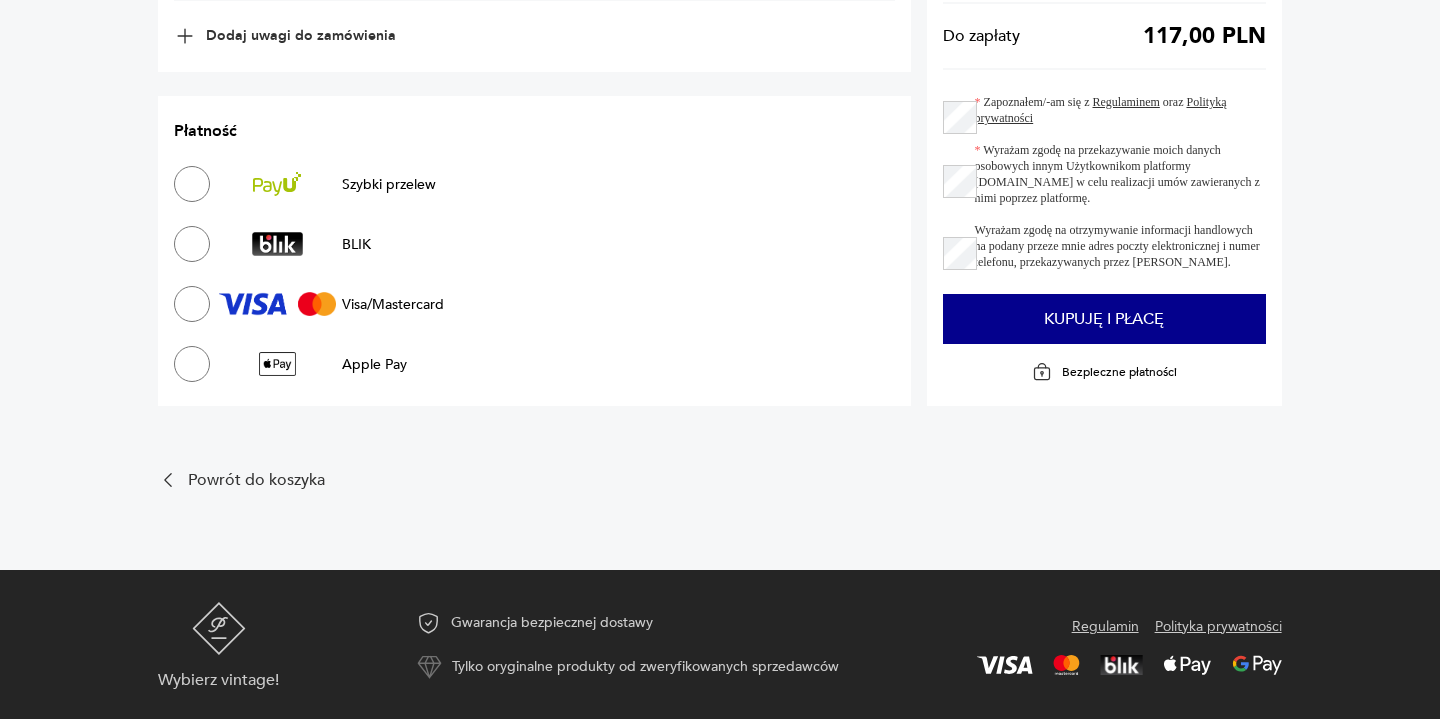 scroll, scrollTop: 2714, scrollLeft: 0, axis: vertical 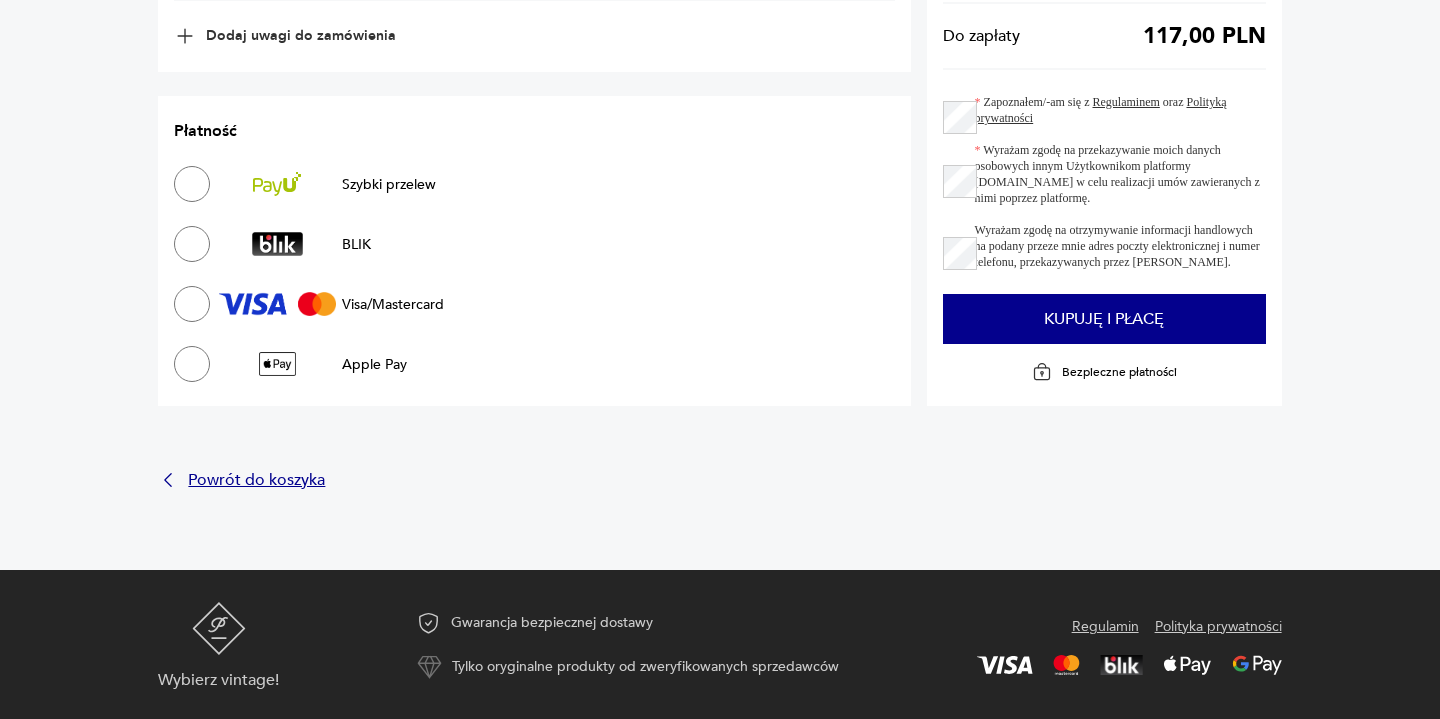 click on "Powrót do koszyka" at bounding box center (256, 480) 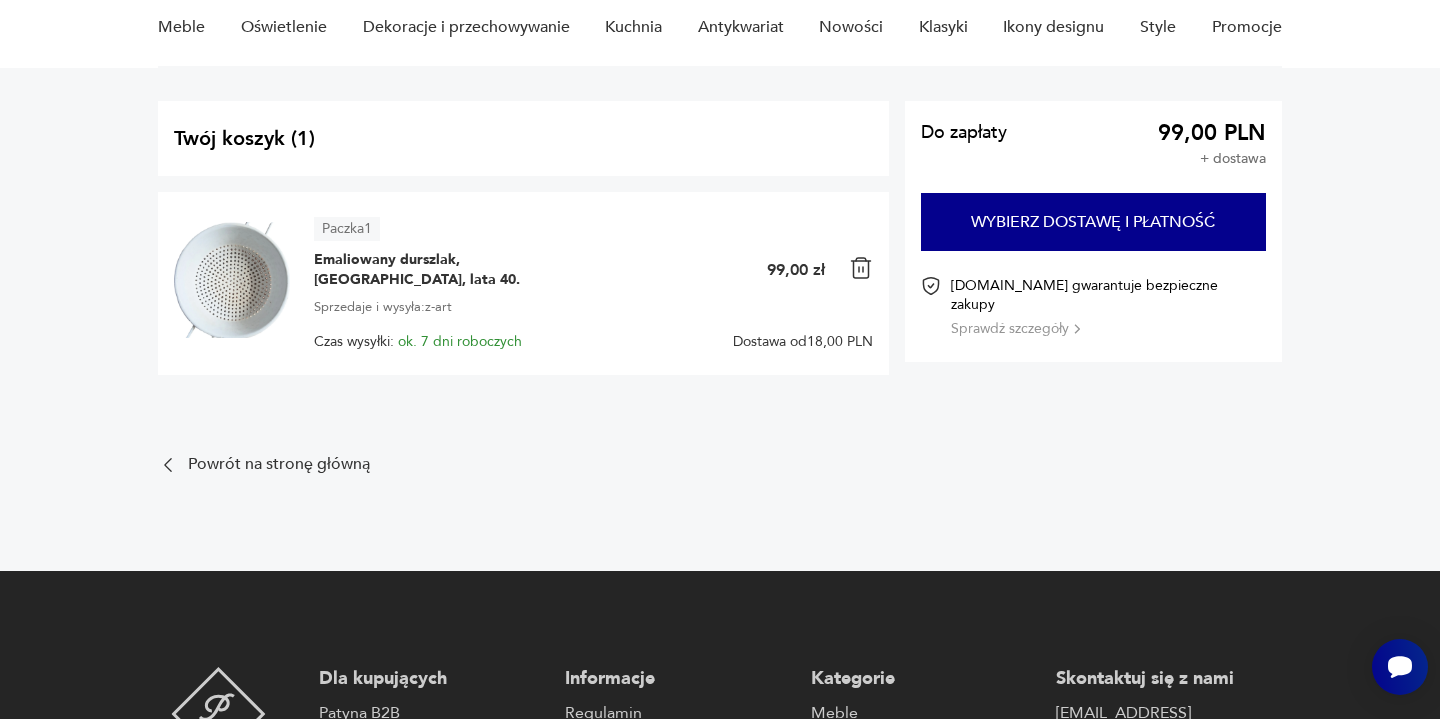 scroll, scrollTop: 208, scrollLeft: 0, axis: vertical 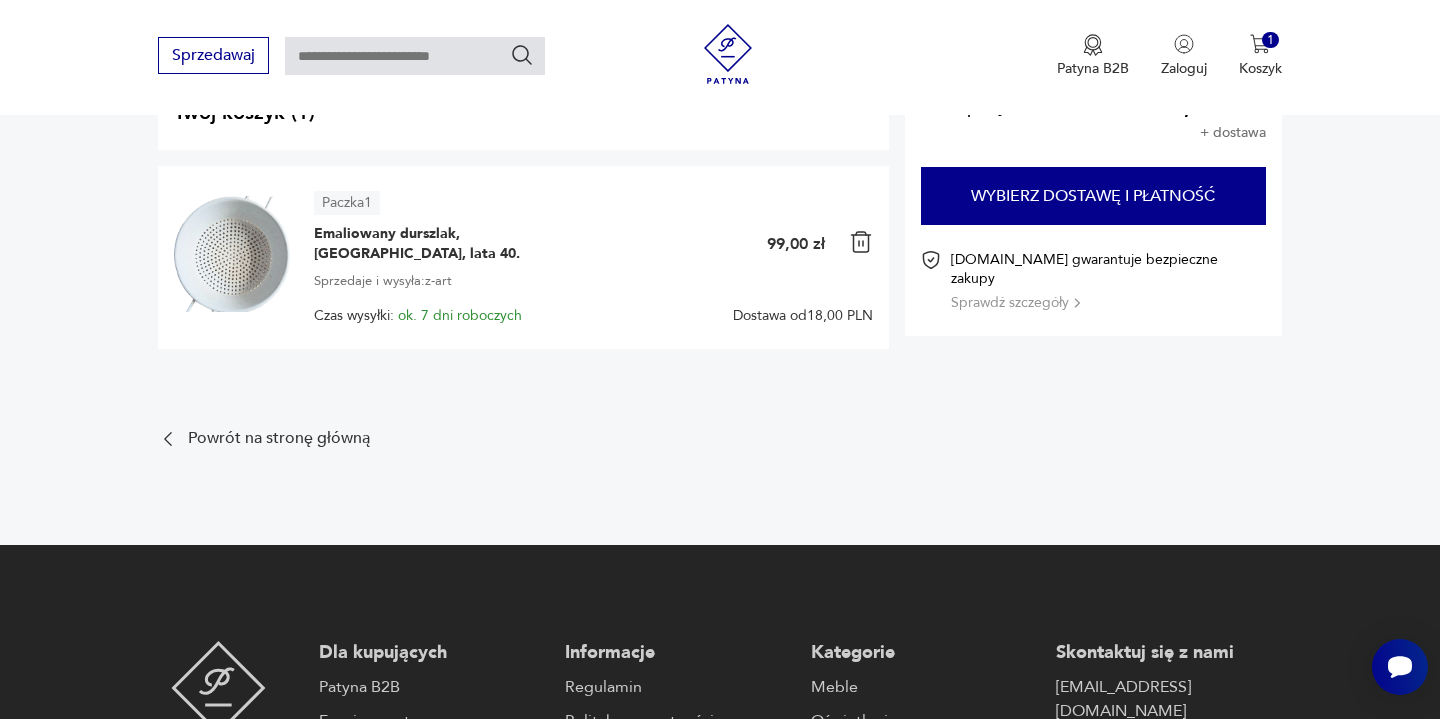 click at bounding box center (861, 242) 